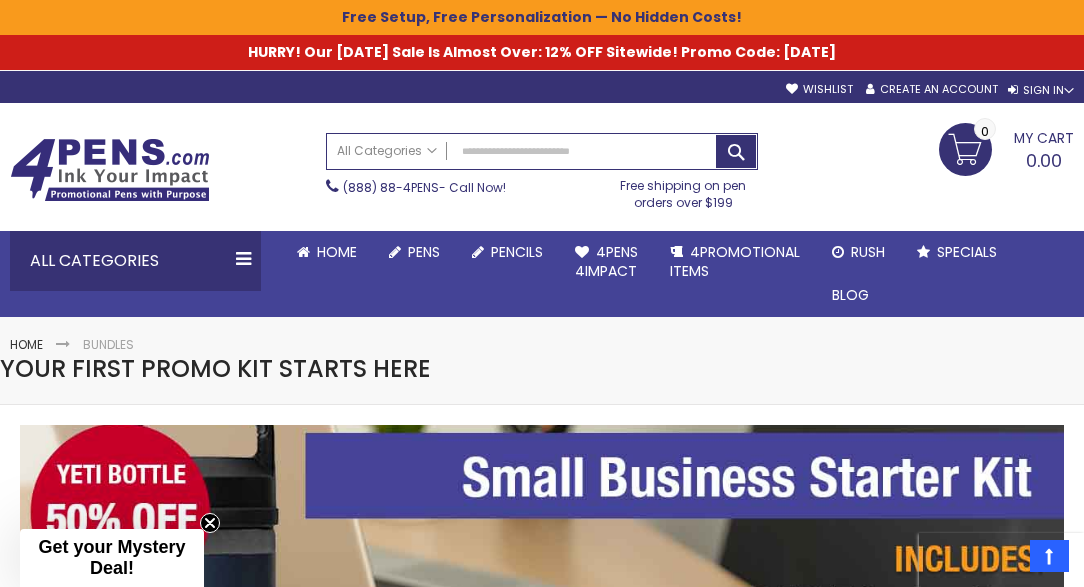 scroll, scrollTop: 181, scrollLeft: 0, axis: vertical 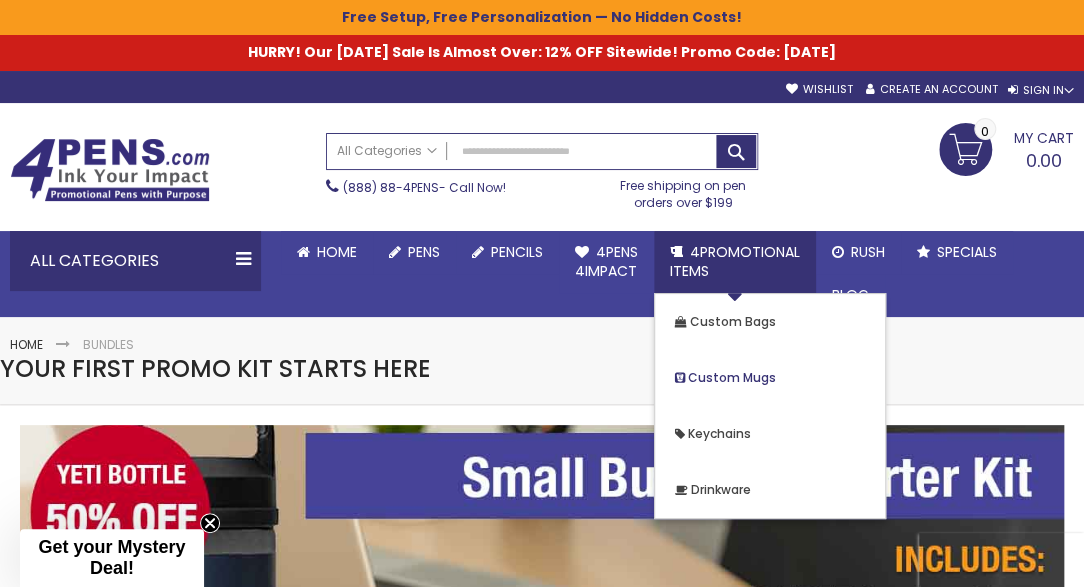 click on "Custom Mugs" at bounding box center [732, 377] 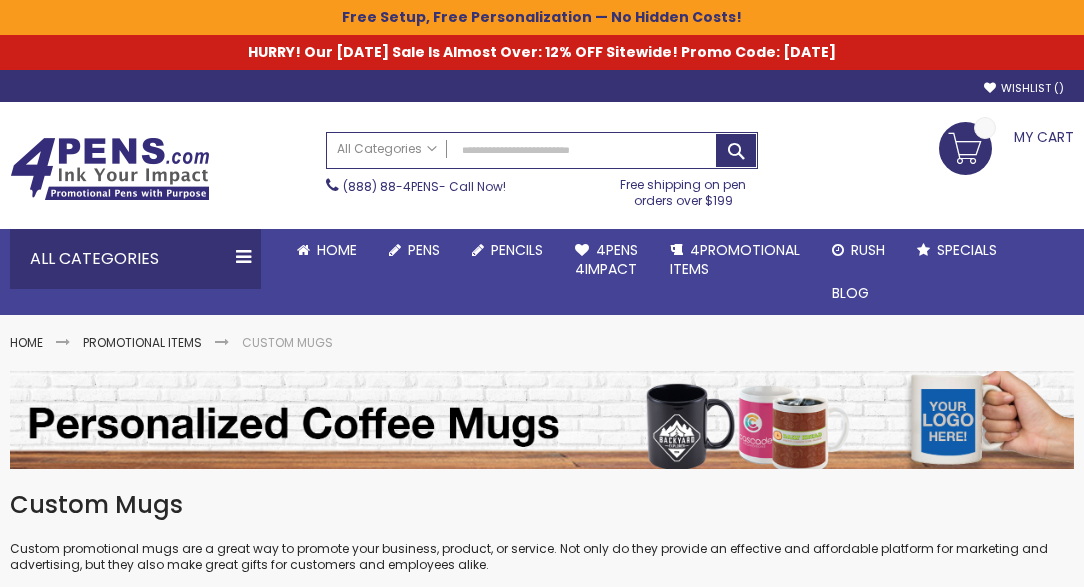 scroll, scrollTop: 0, scrollLeft: 0, axis: both 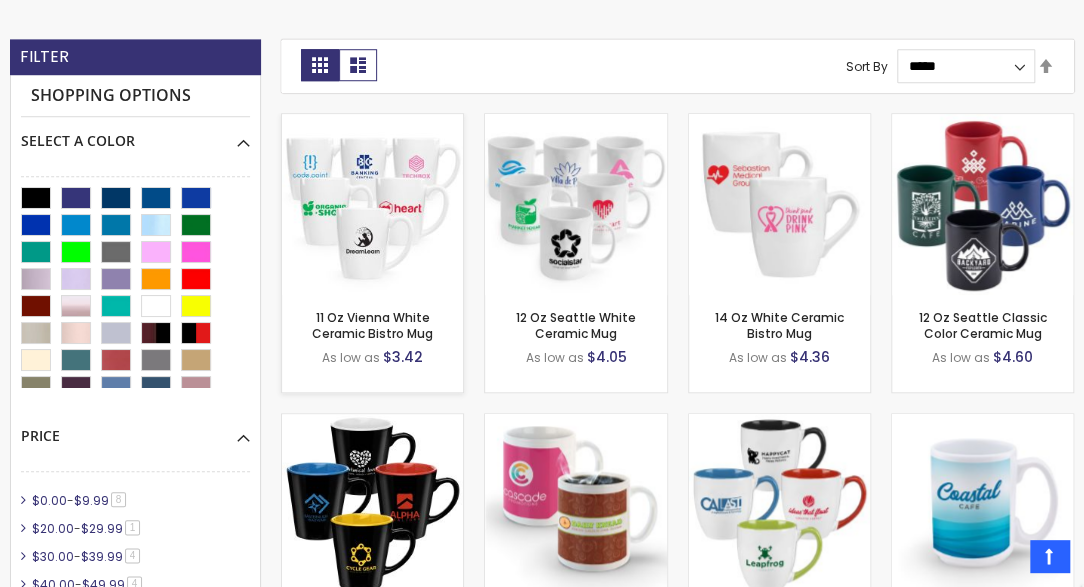 click on "11 Oz Vienna White Ceramic Bistro Mug
As low as
$3.42
-
**
+" at bounding box center [372, 343] 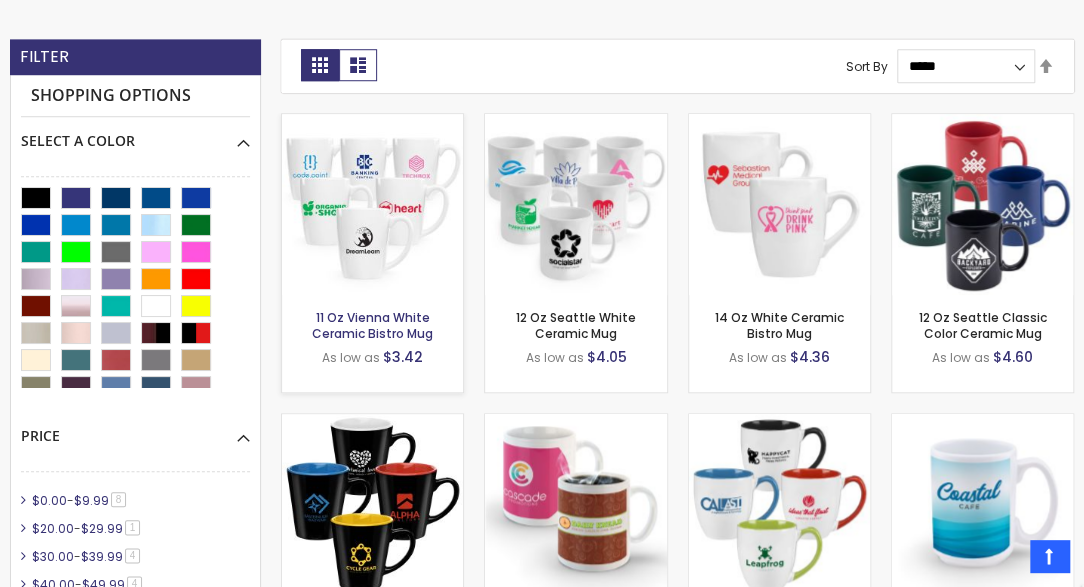click on "11 Oz Vienna White Ceramic Bistro Mug" at bounding box center [372, 325] 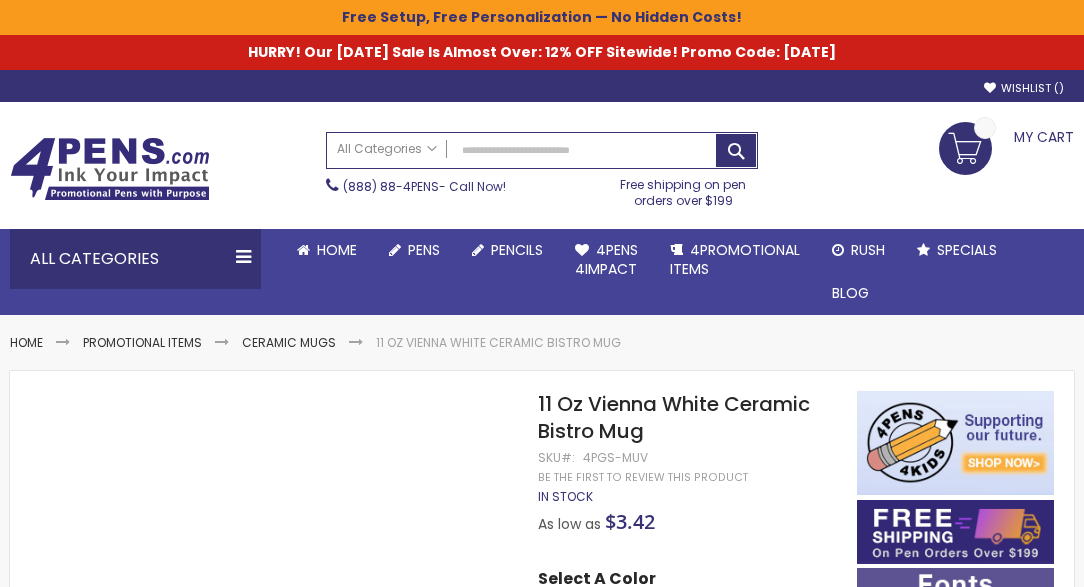 scroll, scrollTop: 0, scrollLeft: 0, axis: both 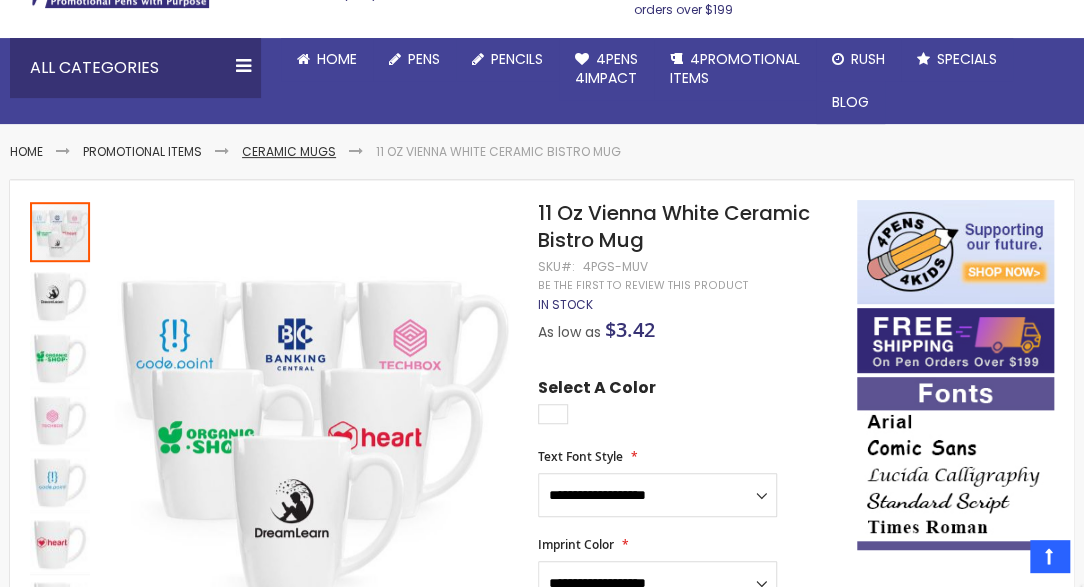 click on "Ceramic Mugs" at bounding box center (289, 151) 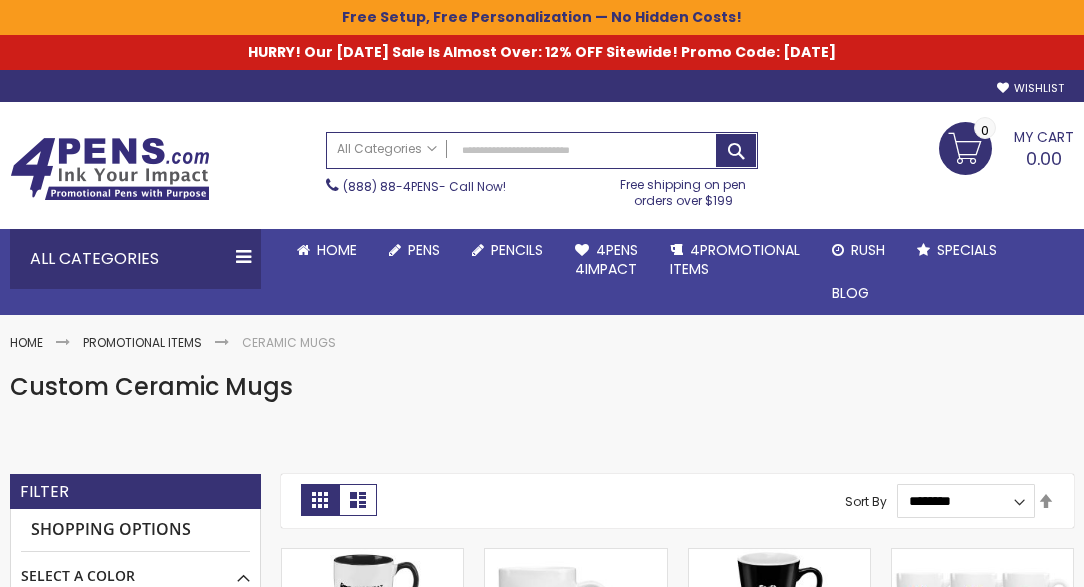 scroll, scrollTop: 0, scrollLeft: 0, axis: both 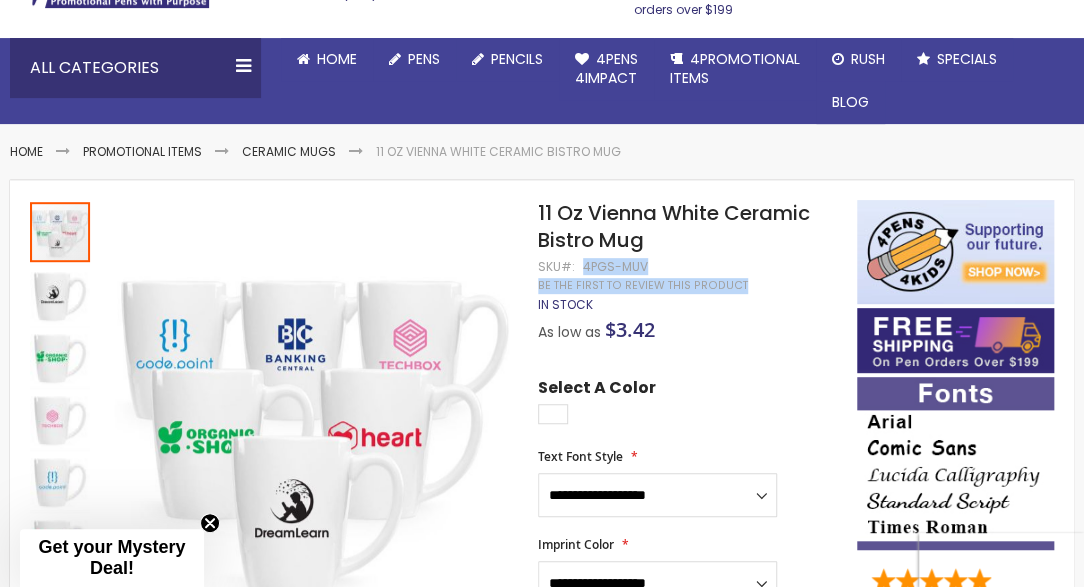 drag, startPoint x: 583, startPoint y: 265, endPoint x: 647, endPoint y: 264, distance: 64.00781 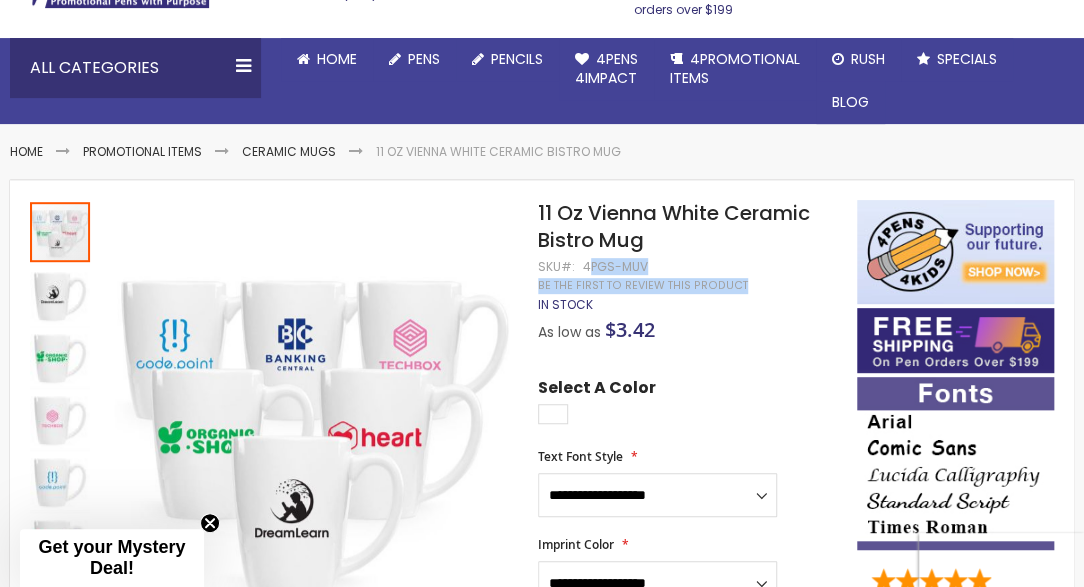 drag, startPoint x: 653, startPoint y: 261, endPoint x: 588, endPoint y: 261, distance: 65 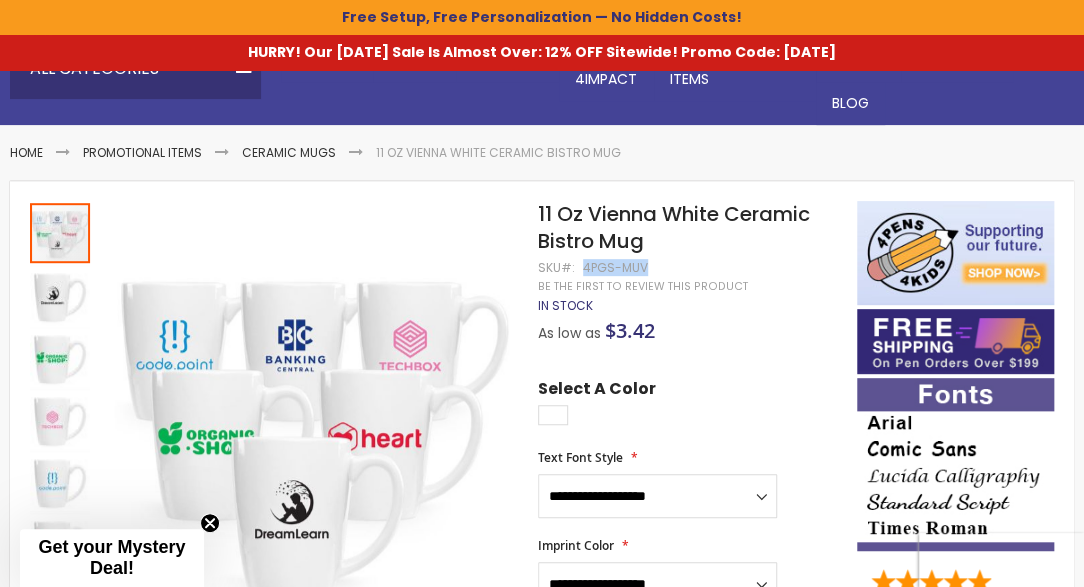 drag, startPoint x: 583, startPoint y: 266, endPoint x: 642, endPoint y: 263, distance: 59.07622 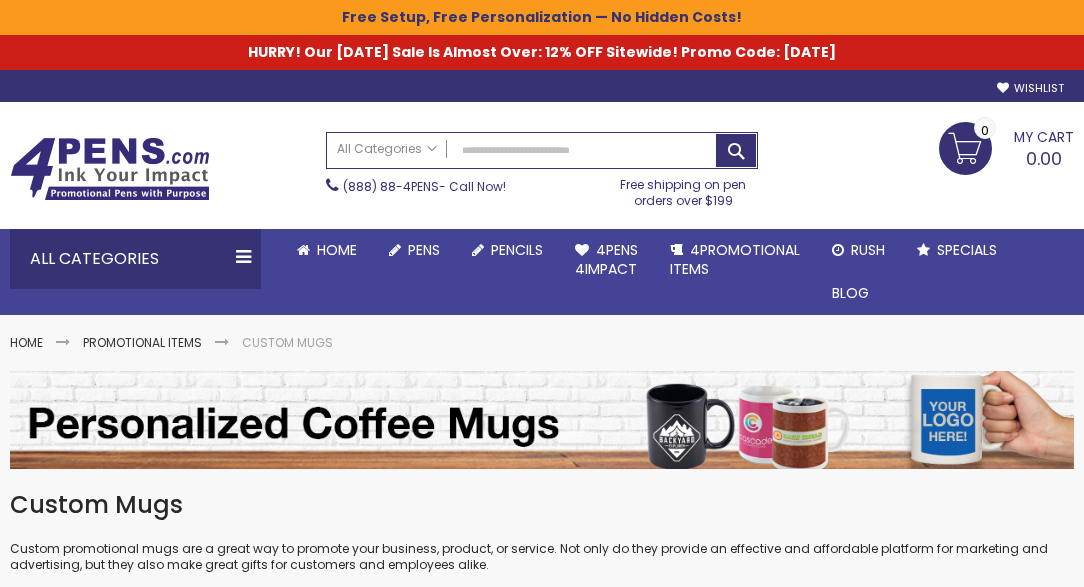 scroll, scrollTop: 595, scrollLeft: 0, axis: vertical 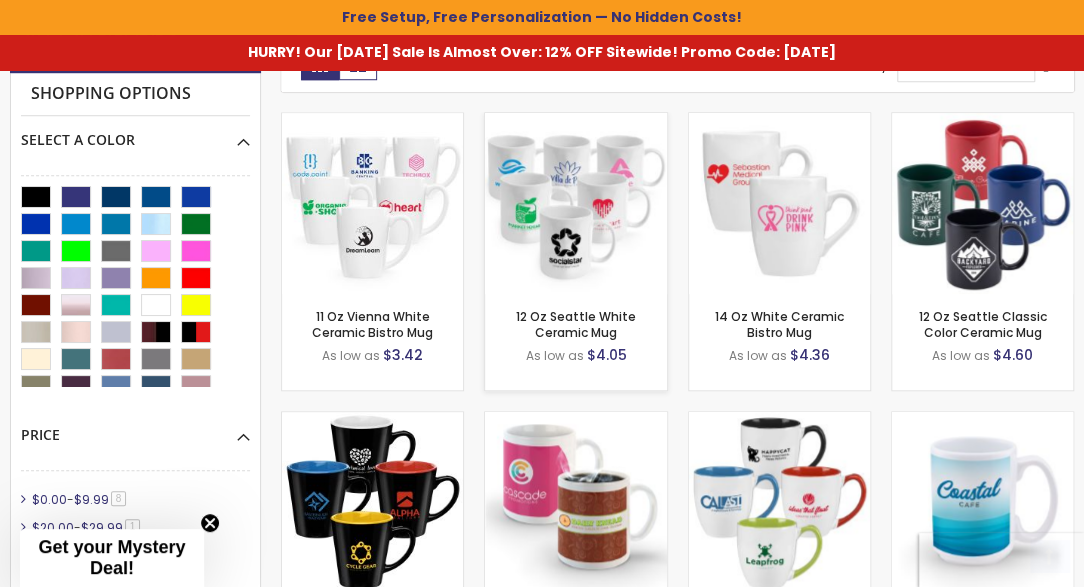 click at bounding box center (575, 203) 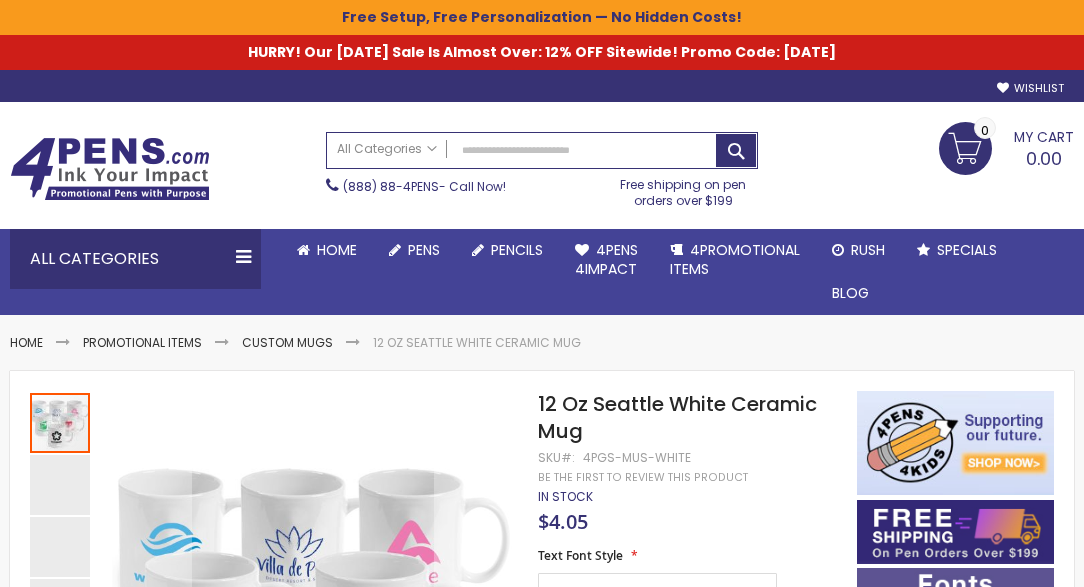 scroll, scrollTop: 0, scrollLeft: 0, axis: both 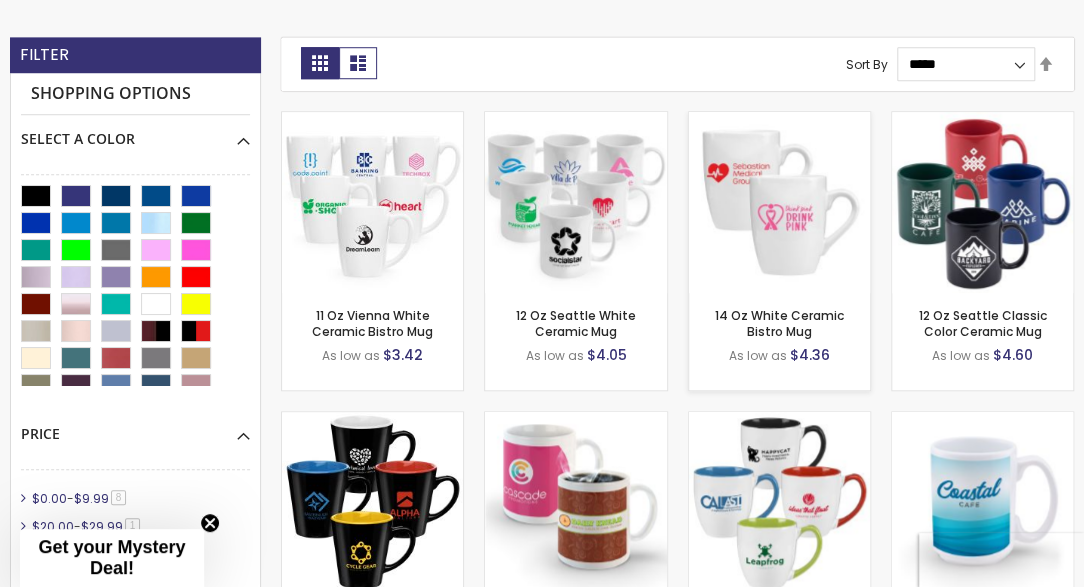 click on "-
**
+
Add to Cart" at bounding box center [779, 260] 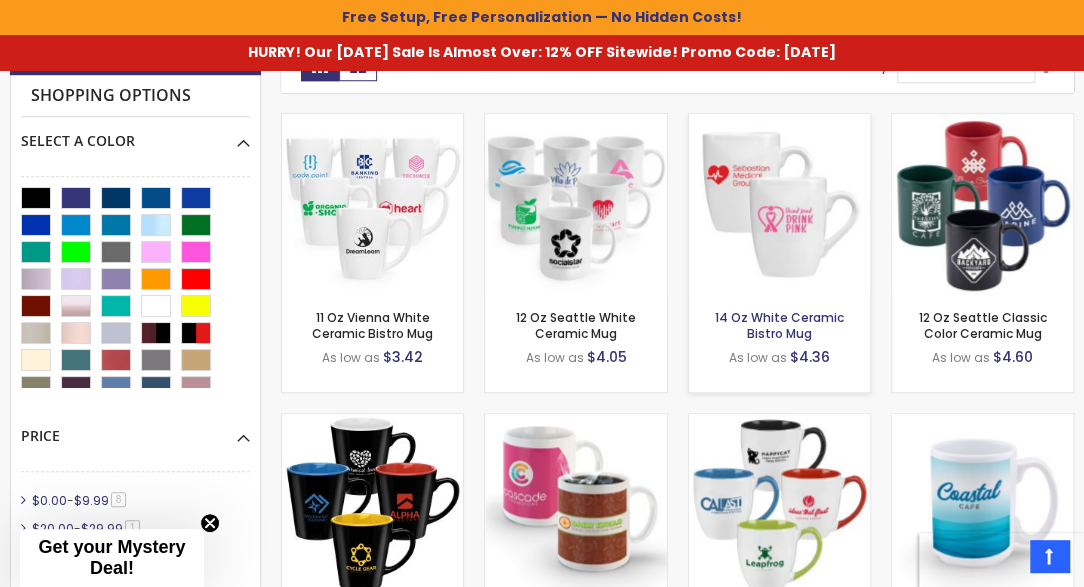 click on "14 Oz White Ceramic Bistro Mug" at bounding box center (779, 325) 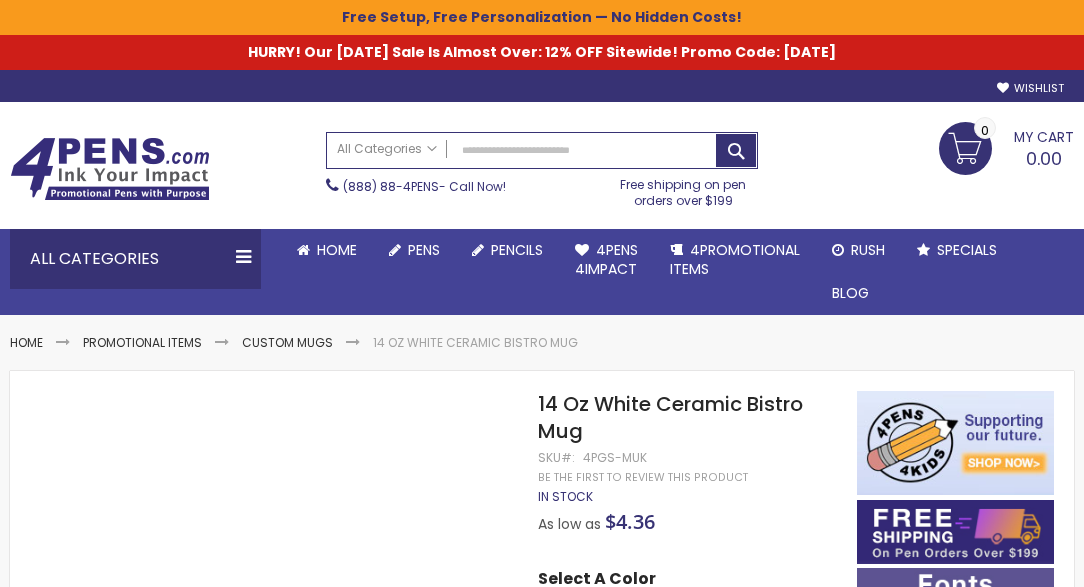 scroll, scrollTop: 0, scrollLeft: 0, axis: both 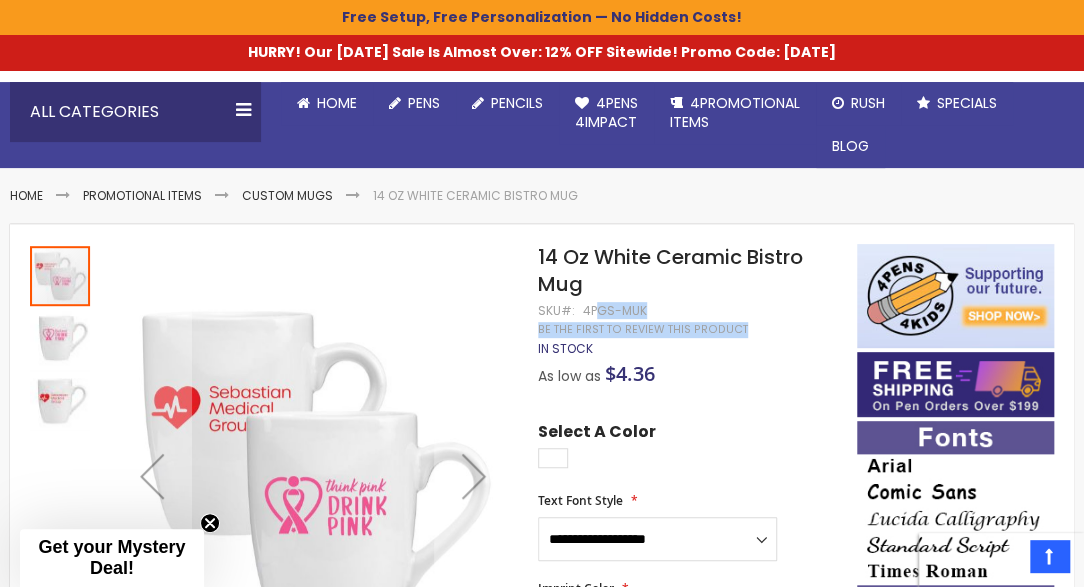 drag, startPoint x: 656, startPoint y: 310, endPoint x: 597, endPoint y: 303, distance: 59.413803 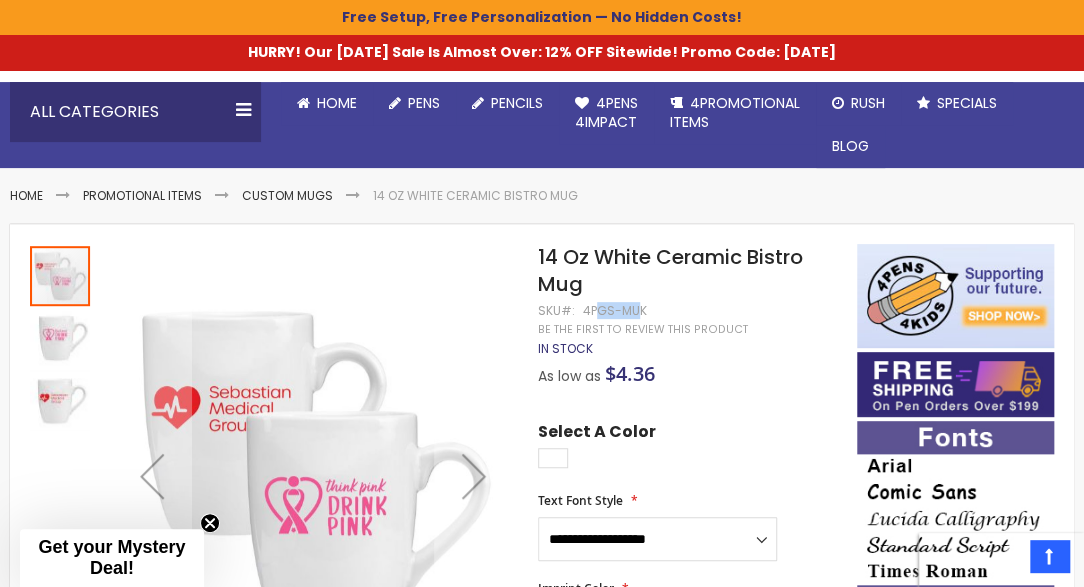 drag, startPoint x: 639, startPoint y: 307, endPoint x: 599, endPoint y: 308, distance: 40.012497 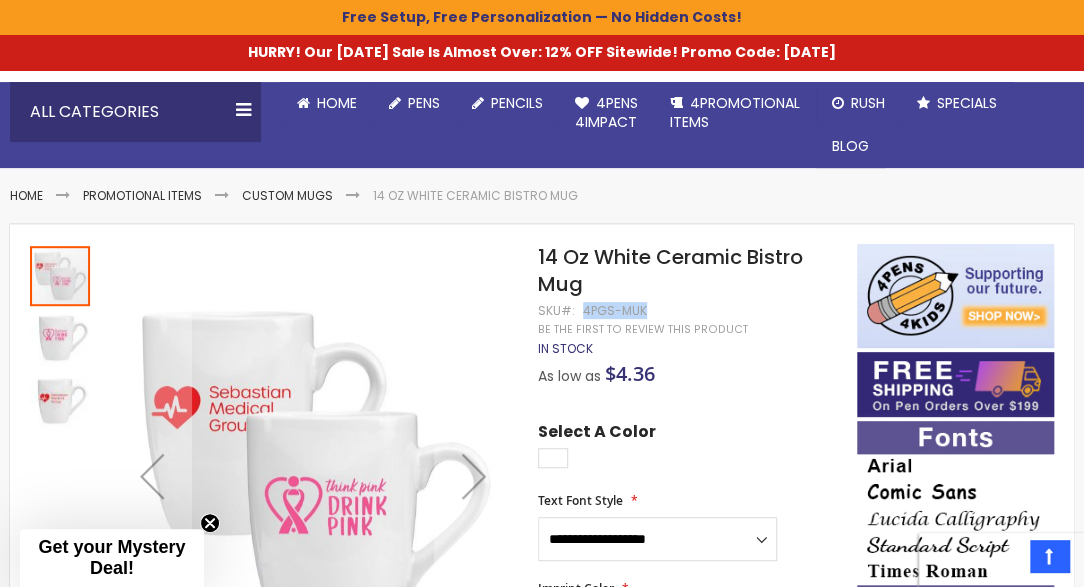 drag, startPoint x: 582, startPoint y: 310, endPoint x: 640, endPoint y: 307, distance: 58.077534 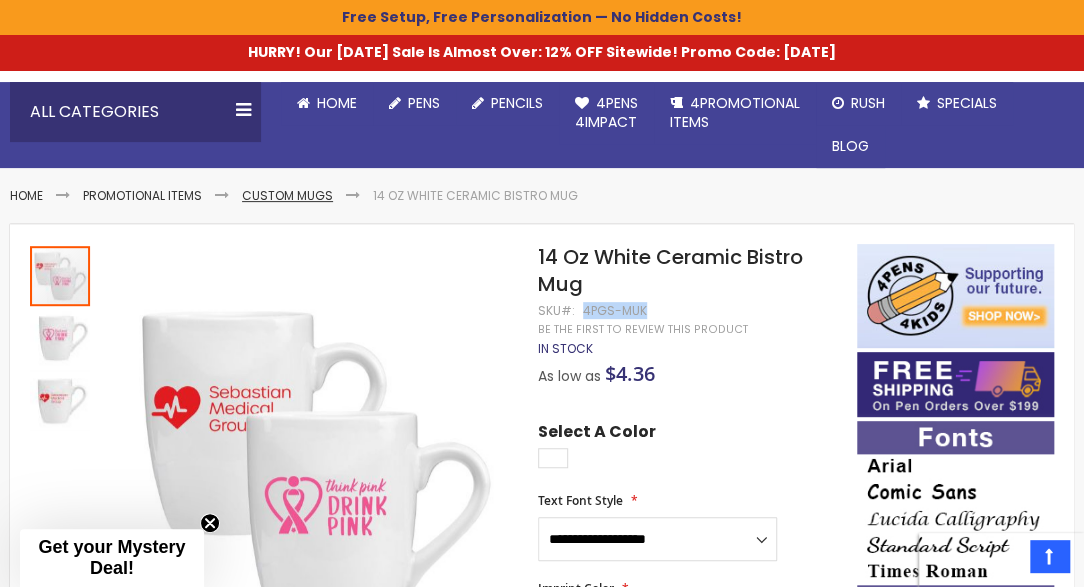 click on "Custom Mugs" at bounding box center [287, 195] 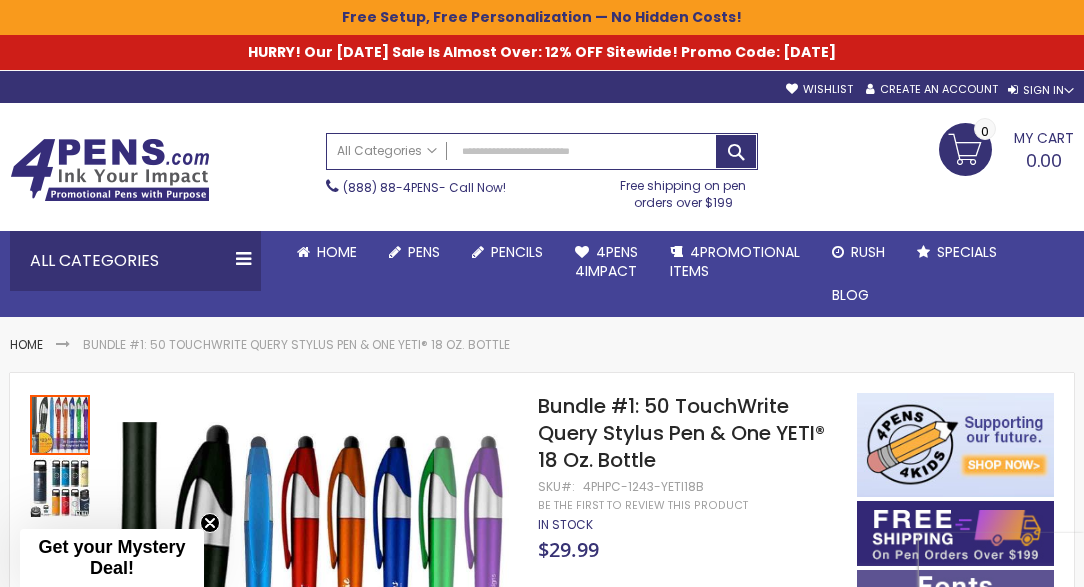 scroll, scrollTop: 0, scrollLeft: 0, axis: both 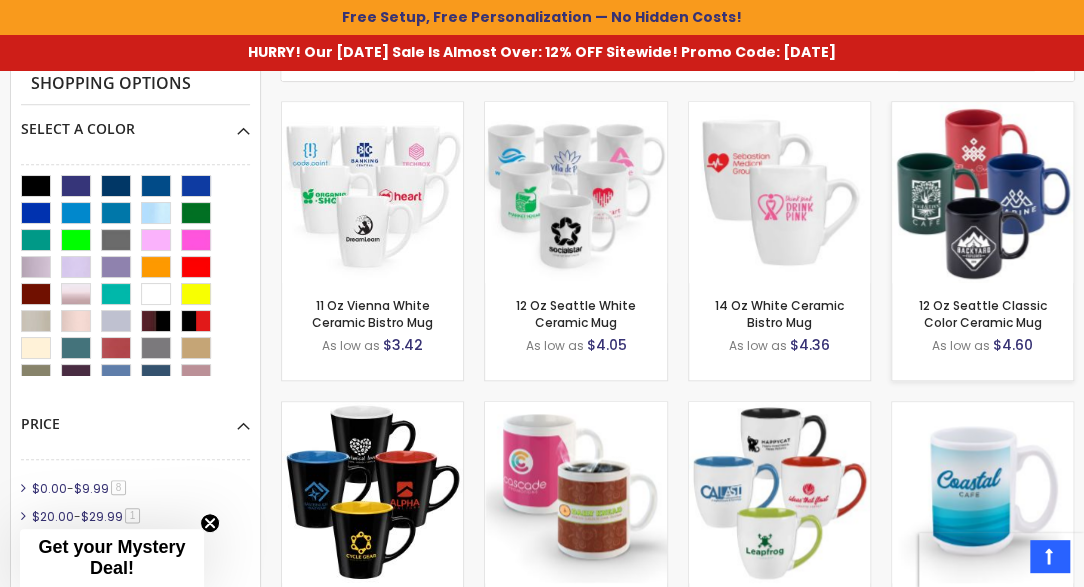 click at bounding box center (982, 192) 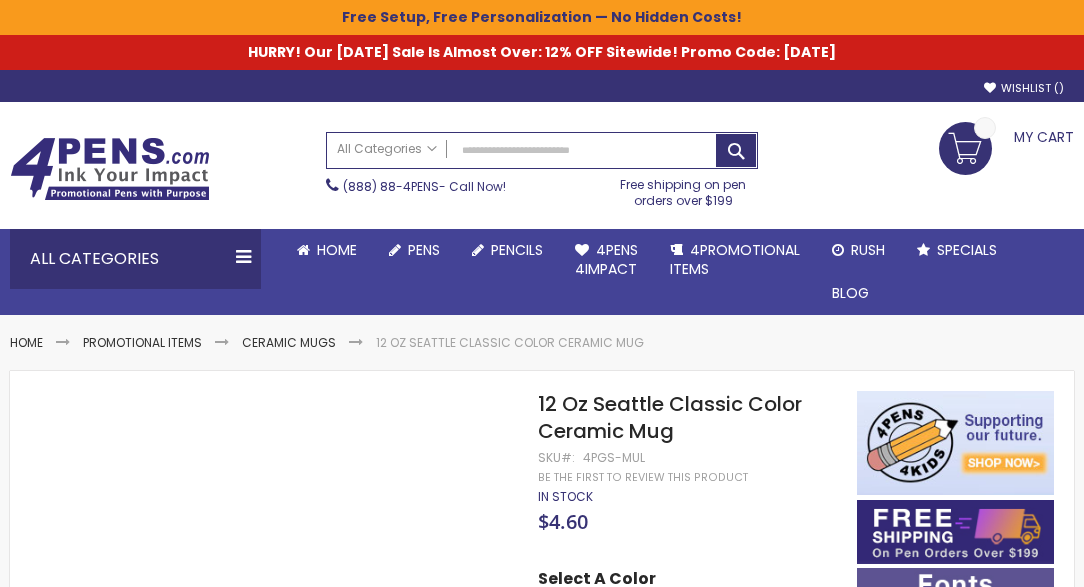 scroll, scrollTop: 0, scrollLeft: 0, axis: both 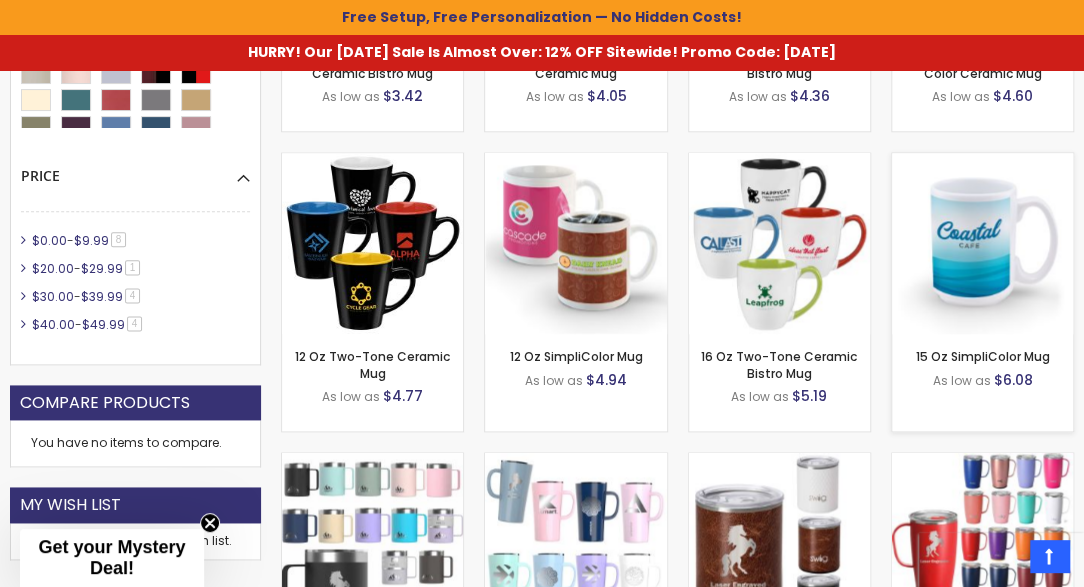 click at bounding box center [982, 243] 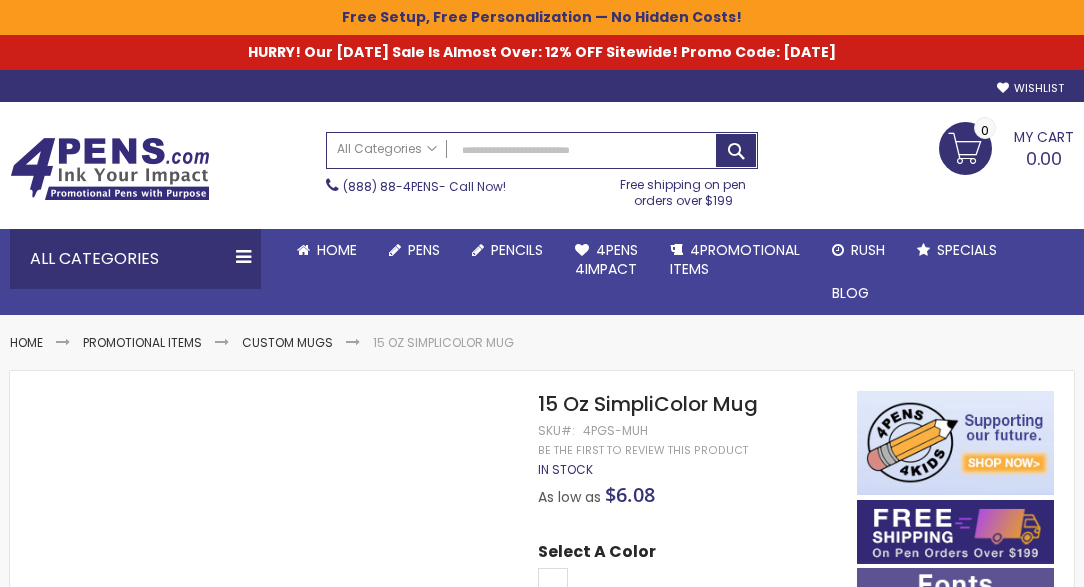 scroll, scrollTop: 0, scrollLeft: 0, axis: both 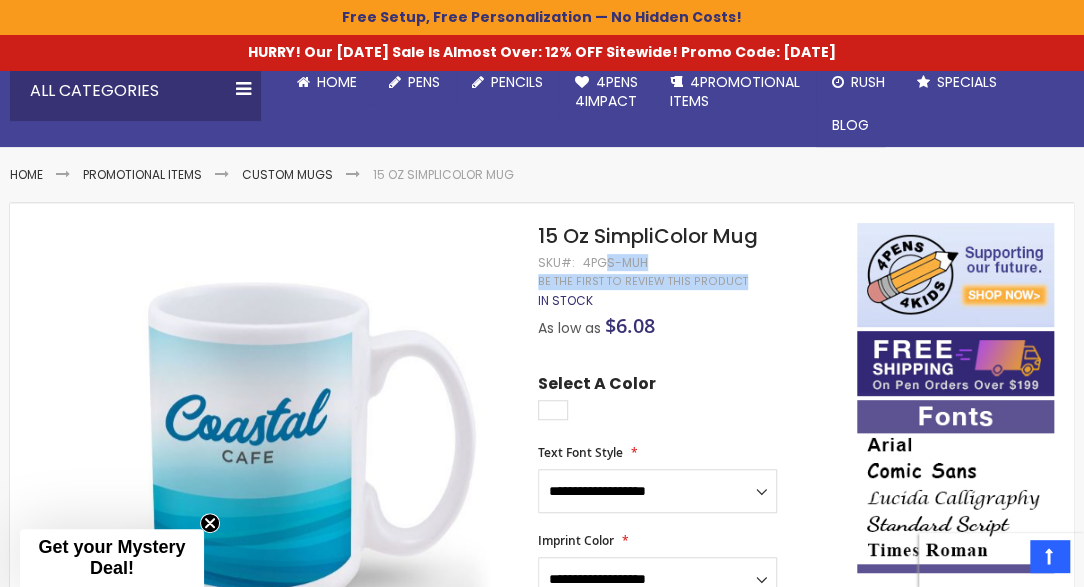 drag, startPoint x: 650, startPoint y: 264, endPoint x: 603, endPoint y: 258, distance: 47.38143 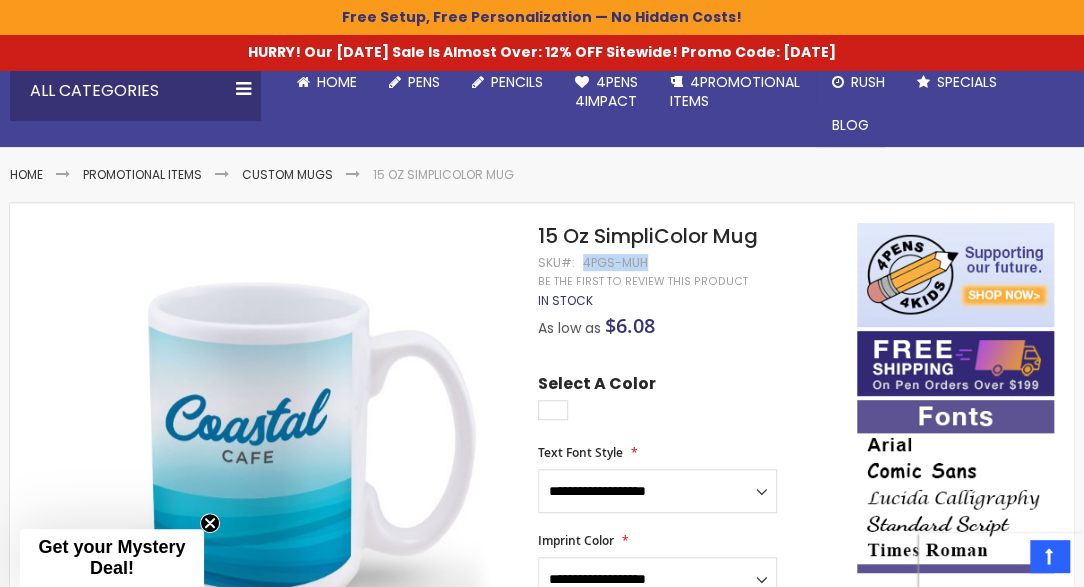 drag, startPoint x: 644, startPoint y: 256, endPoint x: 583, endPoint y: 260, distance: 61.13101 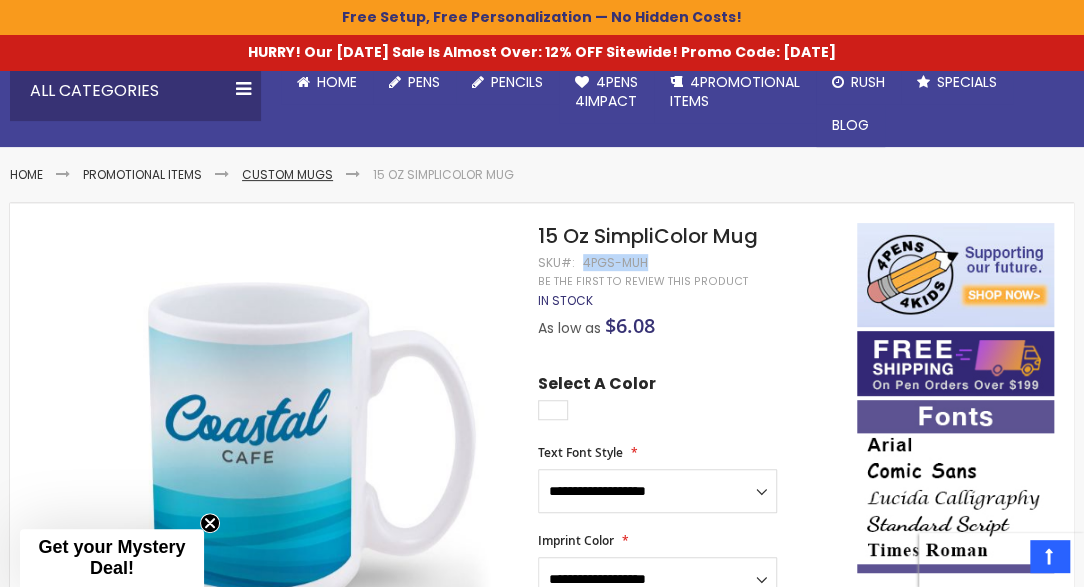 click on "Custom Mugs" at bounding box center [287, 174] 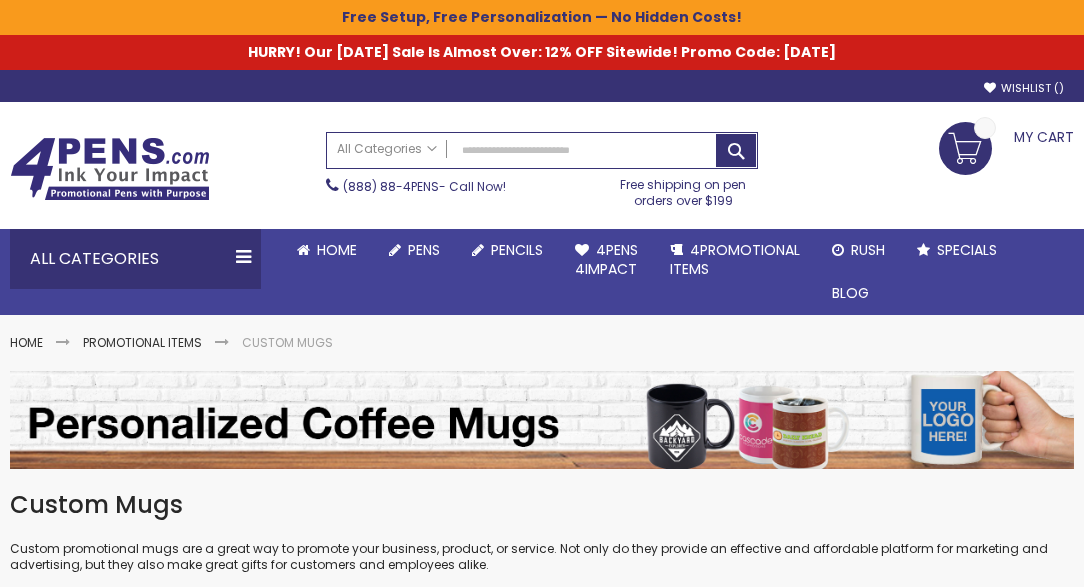 scroll, scrollTop: 0, scrollLeft: 0, axis: both 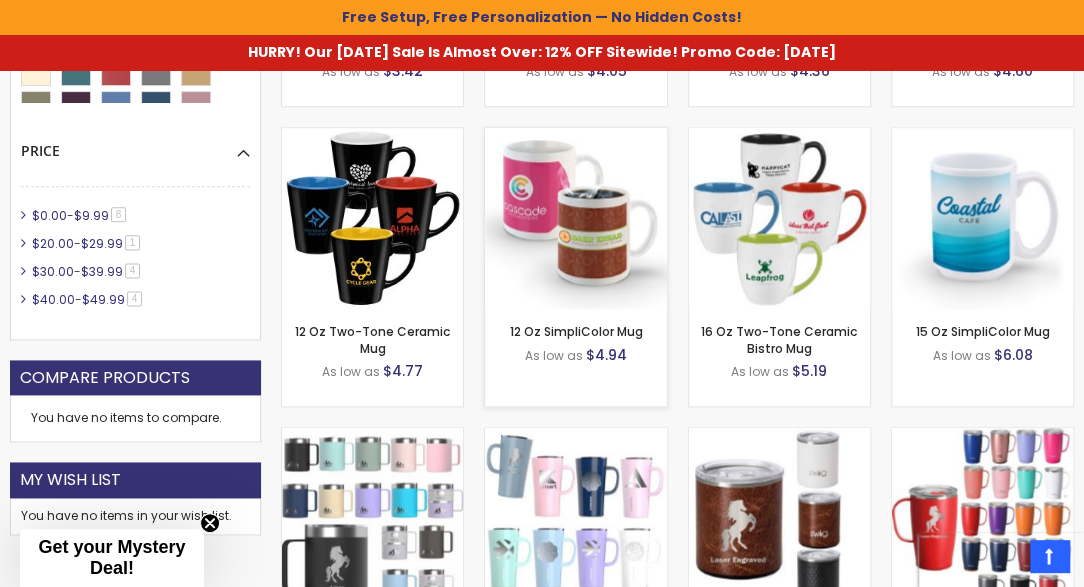 click on "-
**
+
Add to Cart" at bounding box center (575, 276) 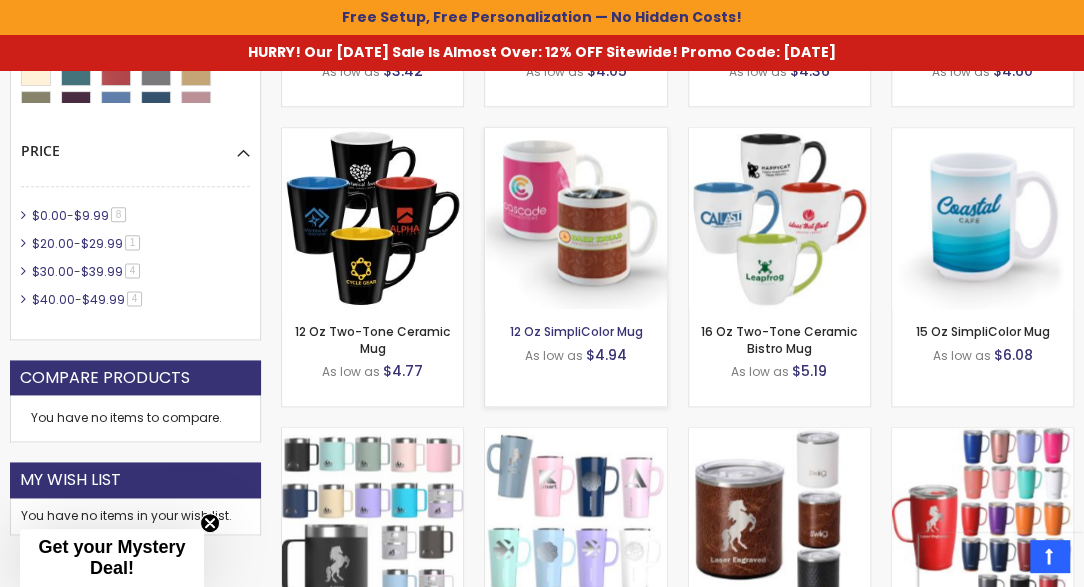 click on "12 Oz SimpliColor Mug" at bounding box center (575, 331) 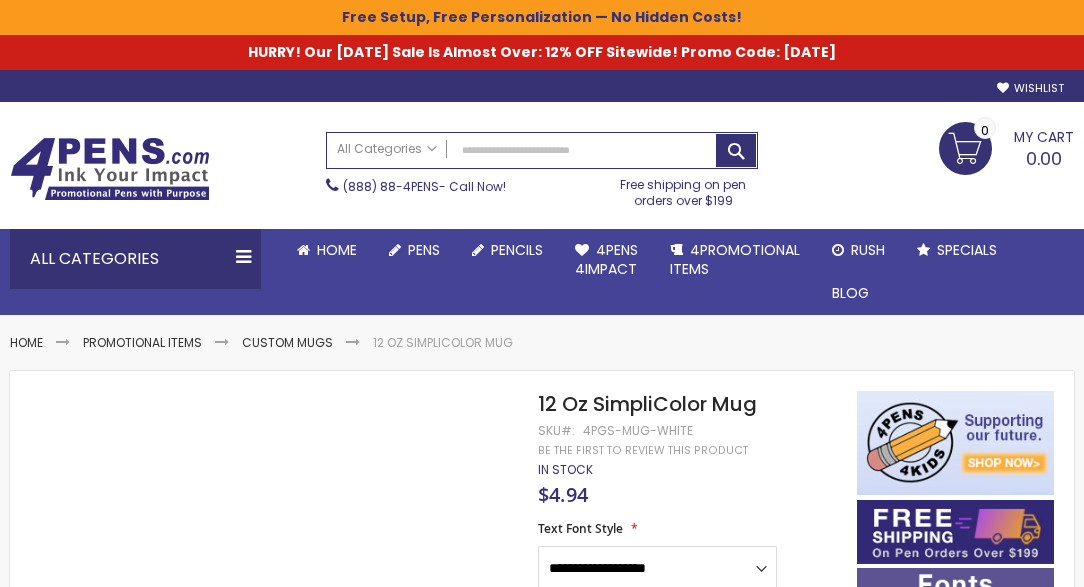 scroll, scrollTop: 0, scrollLeft: 0, axis: both 